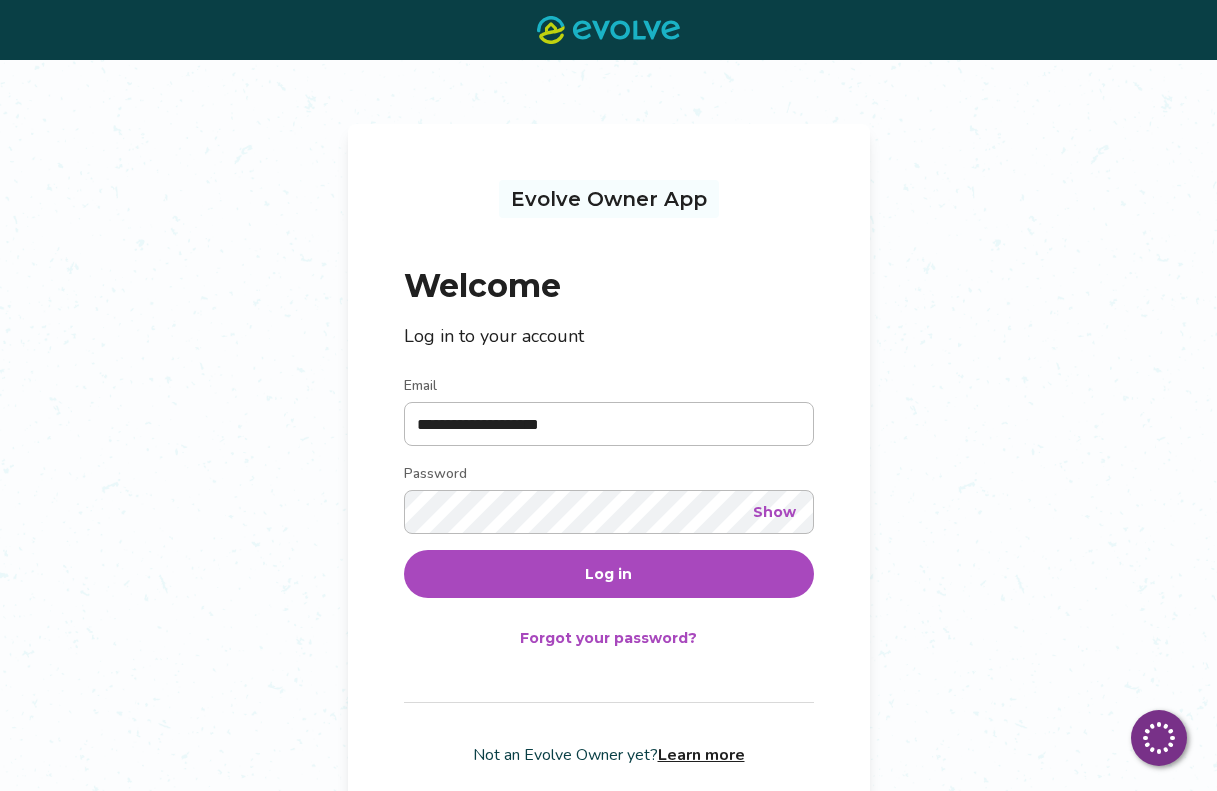 scroll, scrollTop: 0, scrollLeft: 0, axis: both 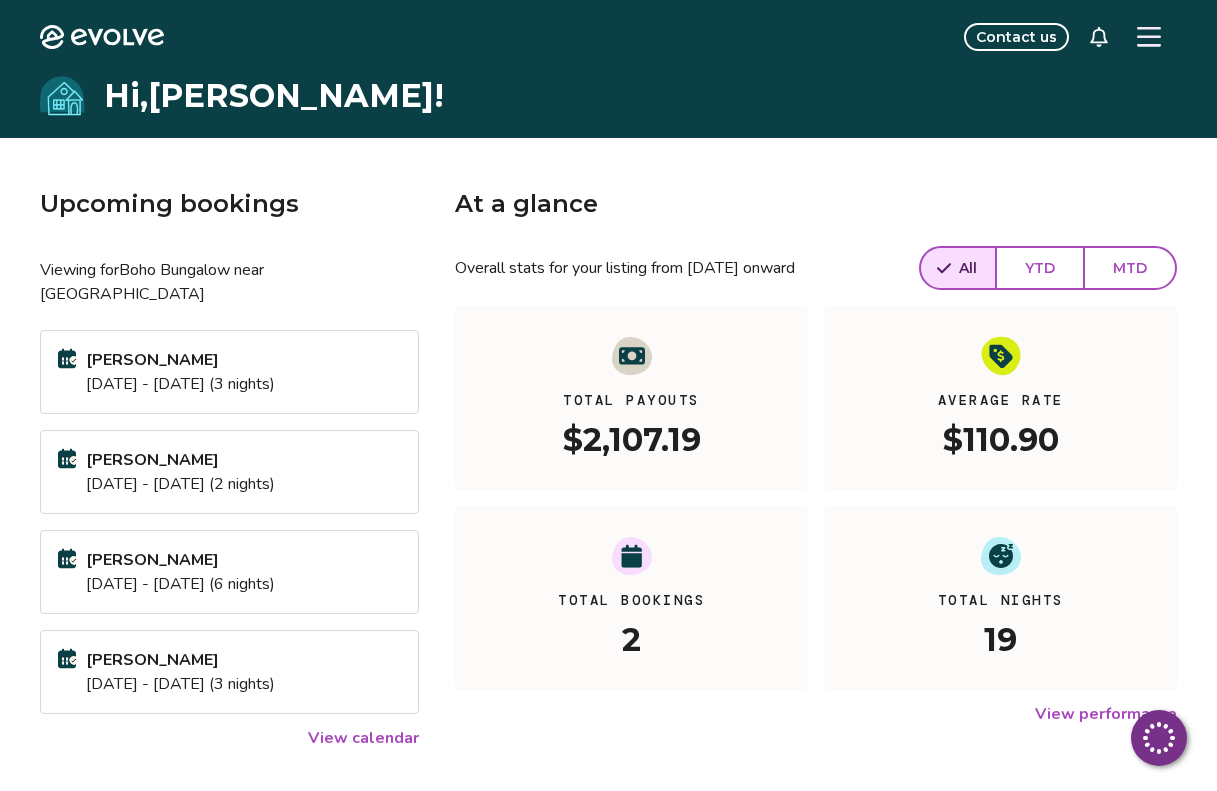 click 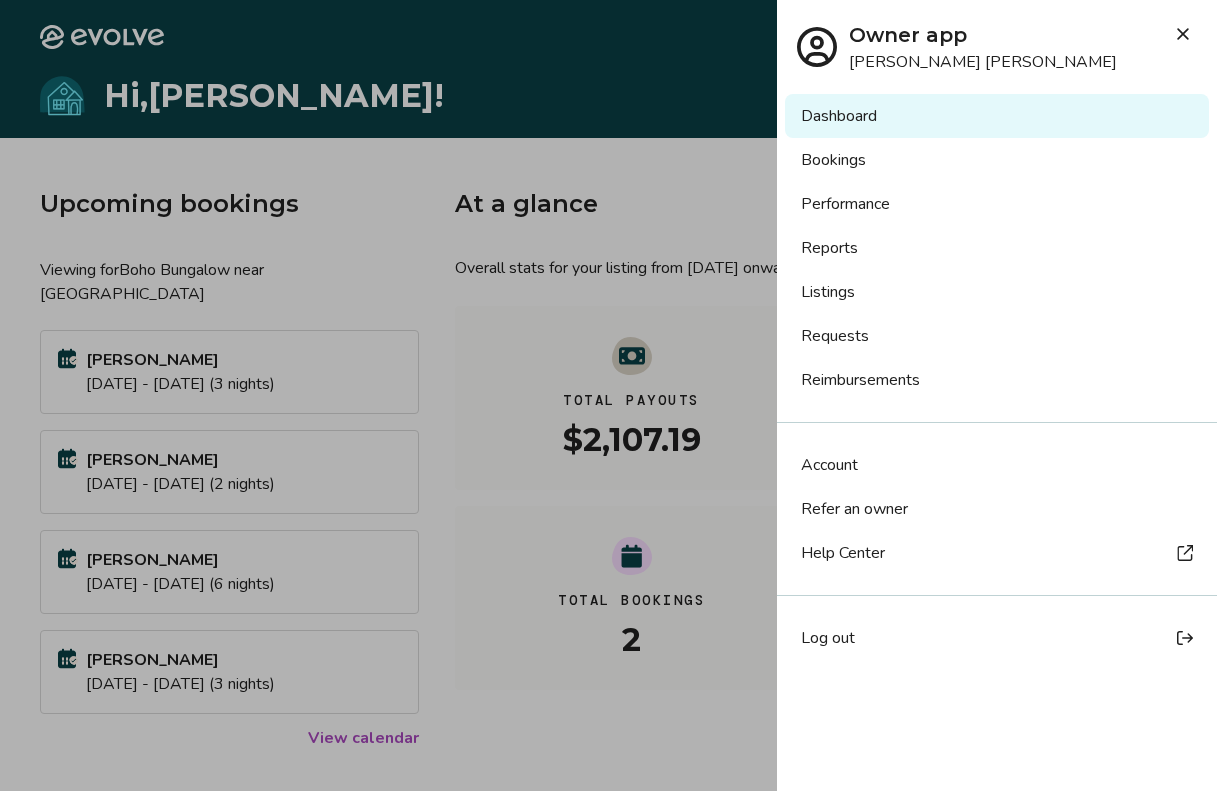 click on "Reports" at bounding box center (997, 248) 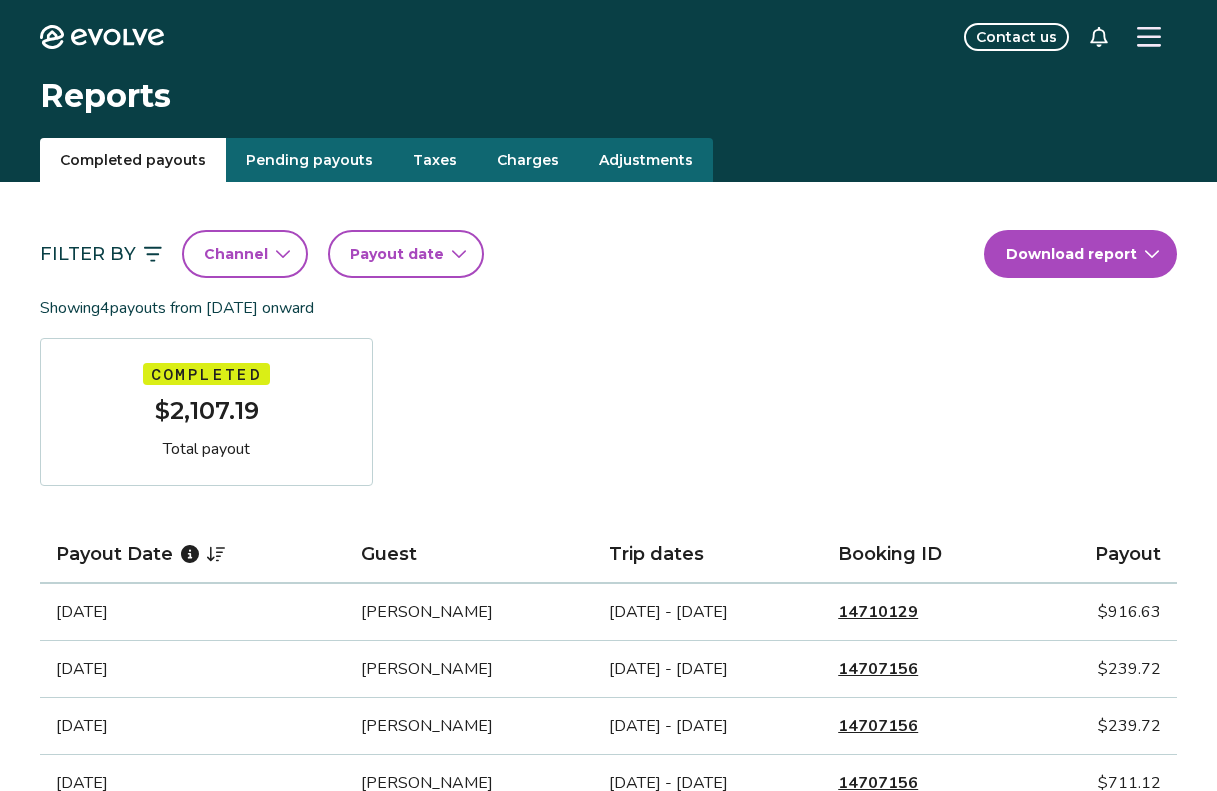 scroll, scrollTop: 0, scrollLeft: 0, axis: both 